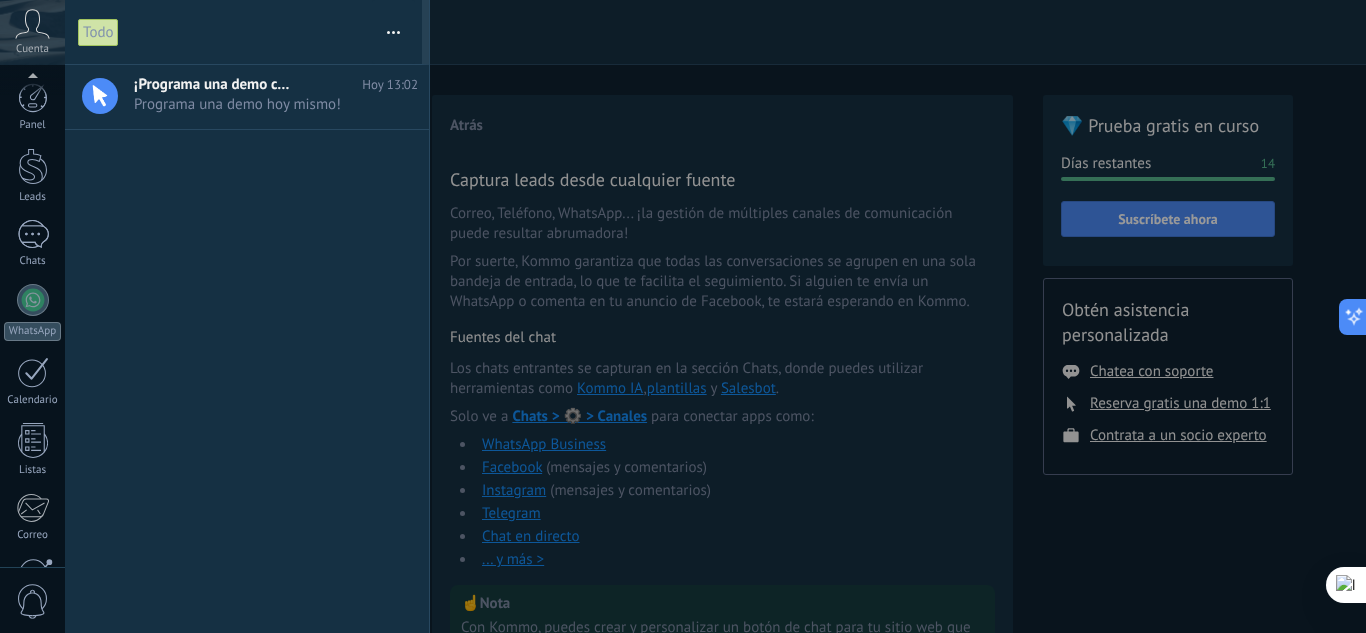scroll, scrollTop: 300, scrollLeft: 0, axis: vertical 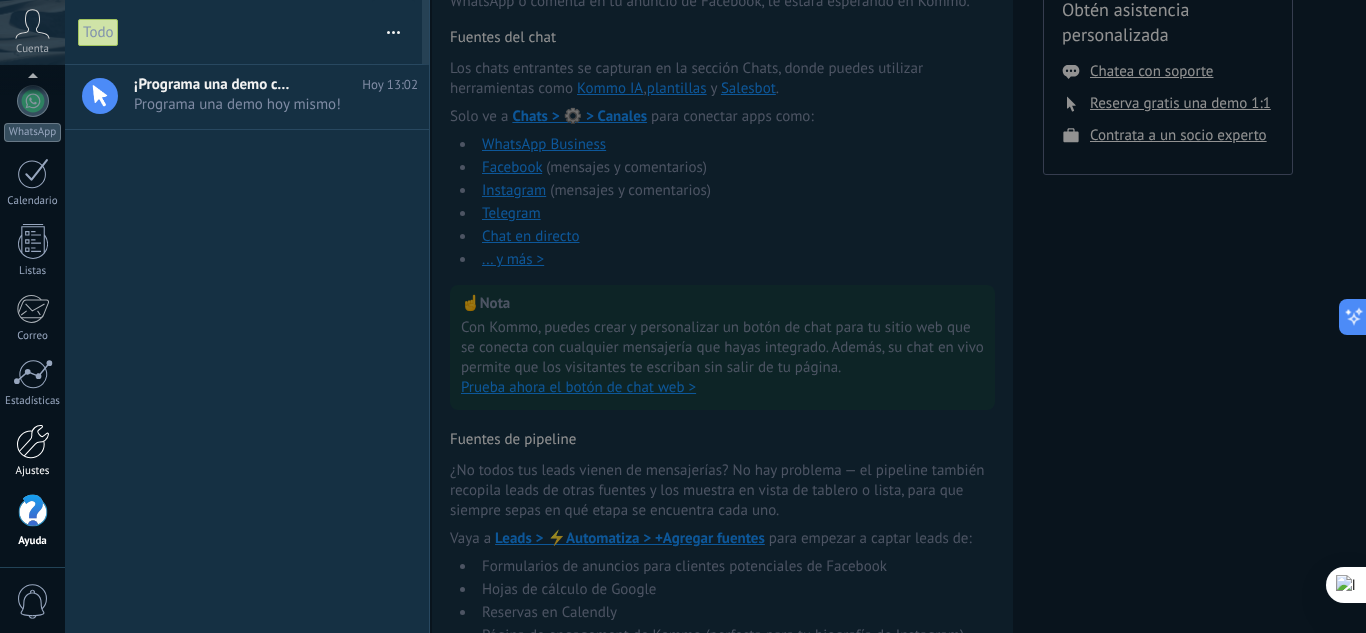 click at bounding box center [33, 441] 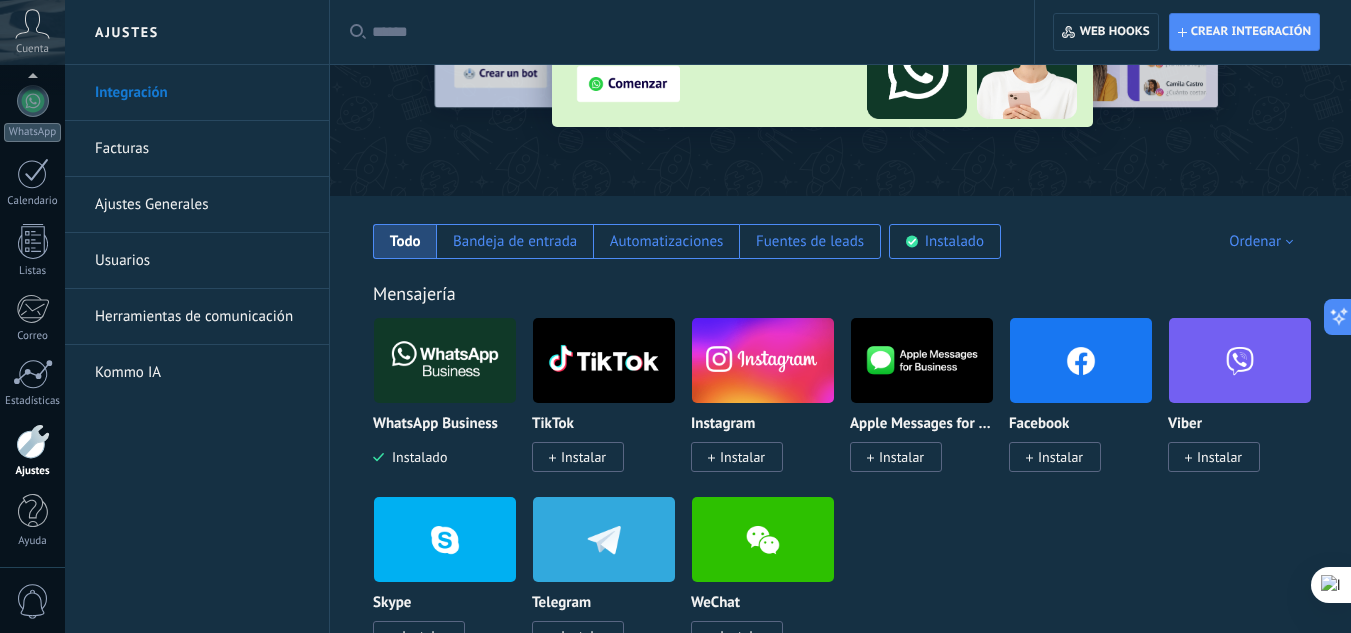 scroll, scrollTop: 200, scrollLeft: 0, axis: vertical 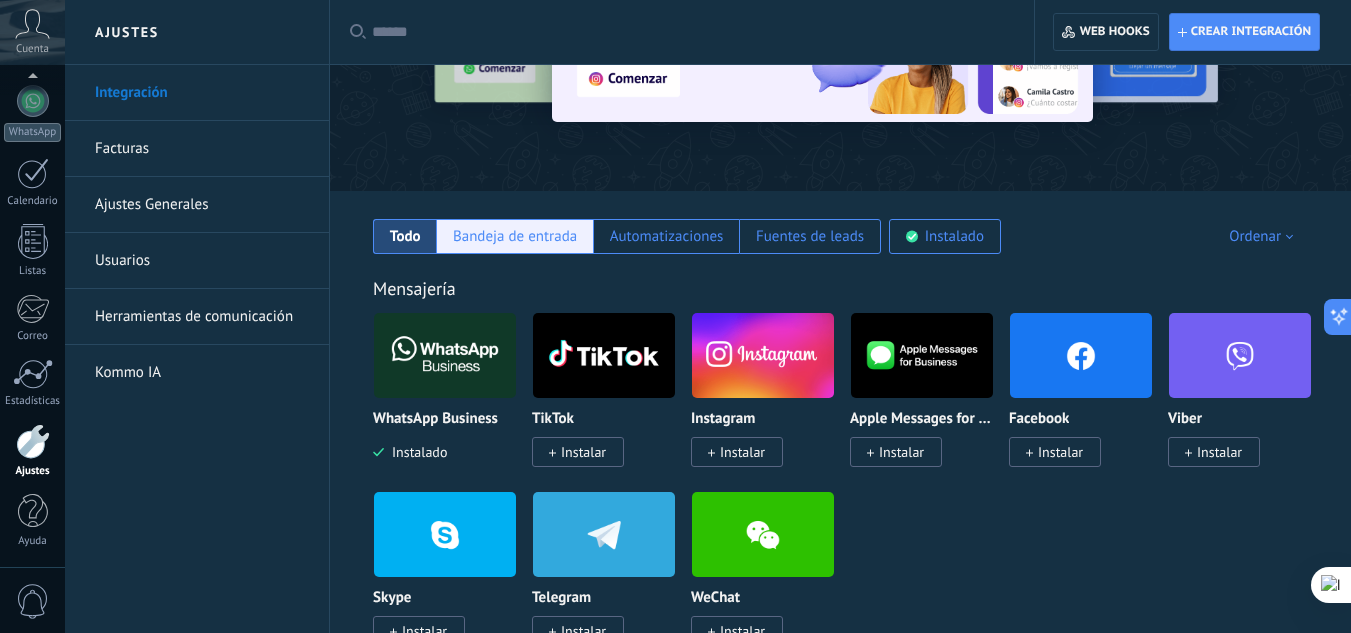 click on "Bandeja de entrada" at bounding box center (405, 236) 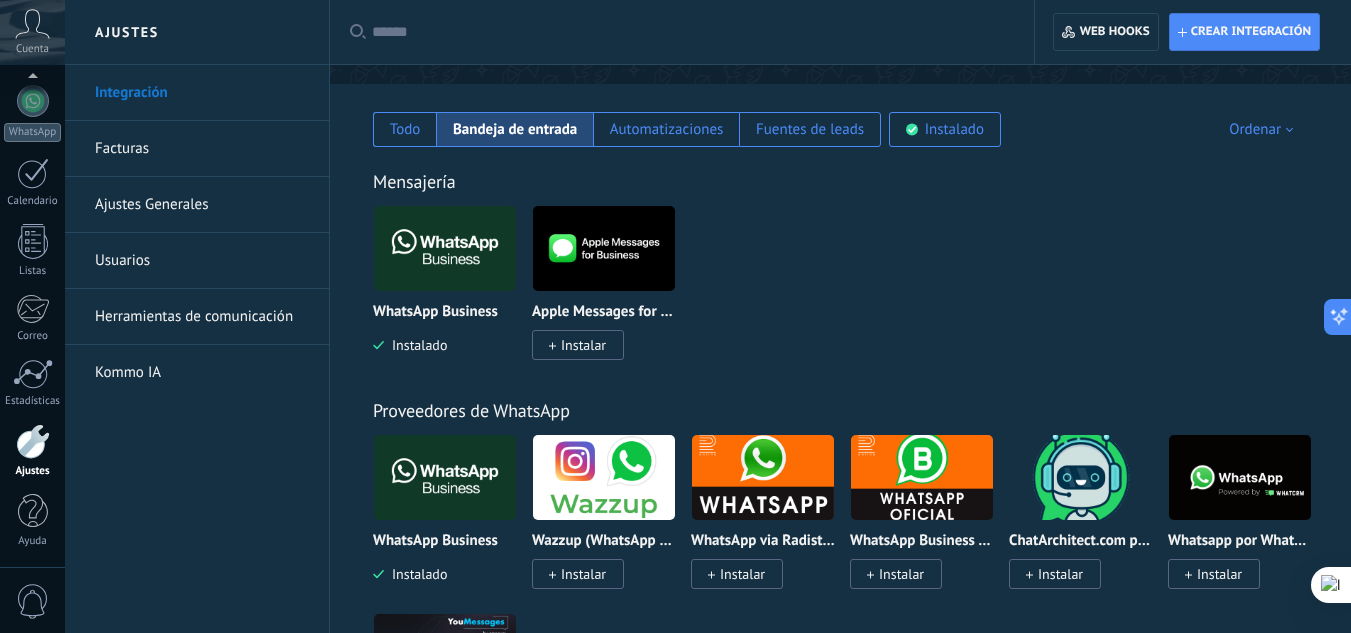 scroll, scrollTop: 0, scrollLeft: 0, axis: both 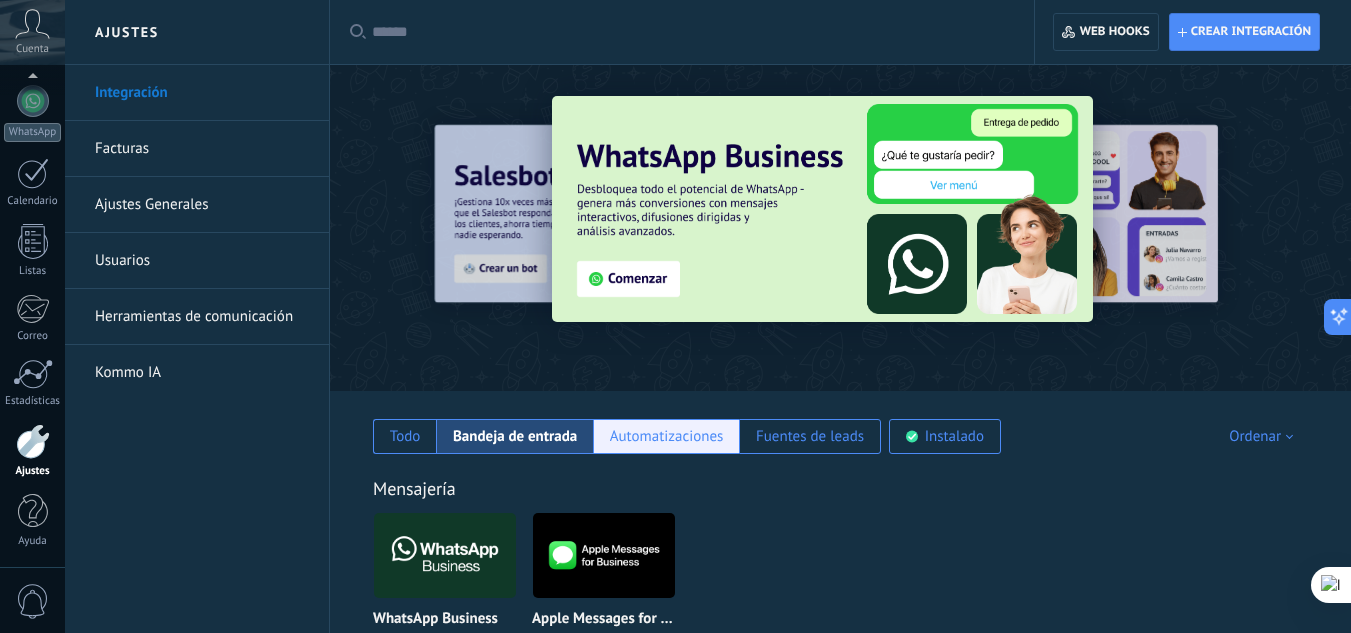 click on "Automatizaciones" at bounding box center (405, 436) 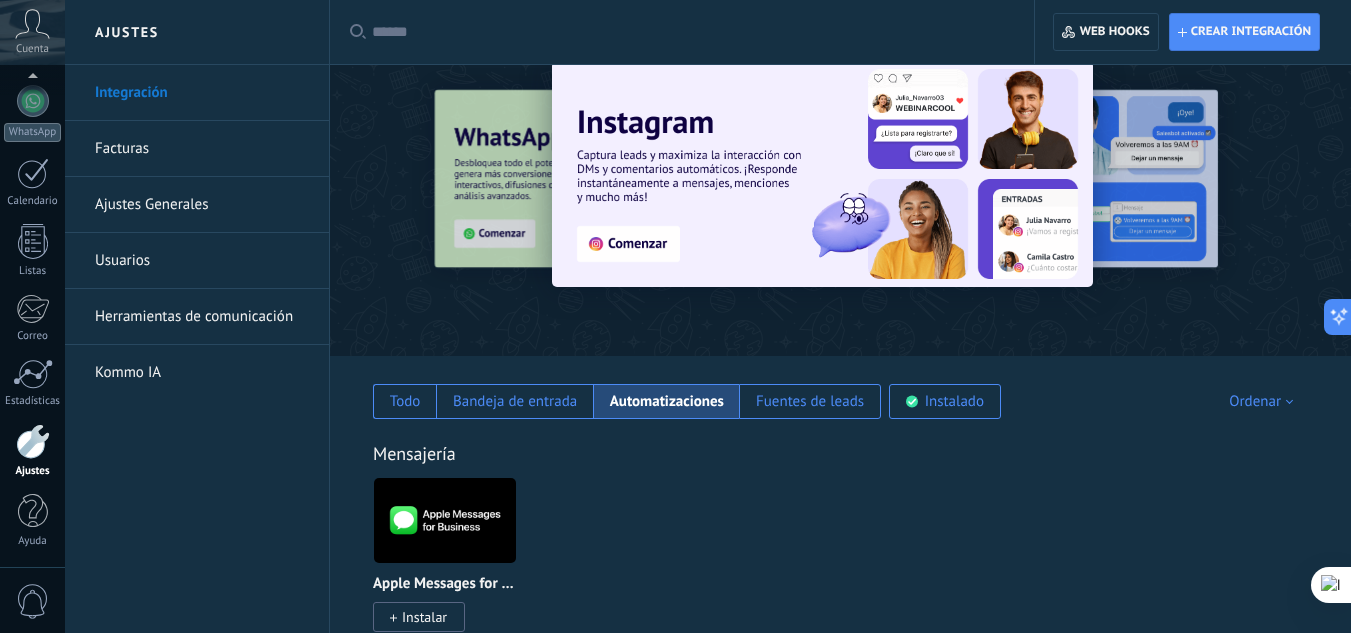 scroll, scrollTop: 0, scrollLeft: 0, axis: both 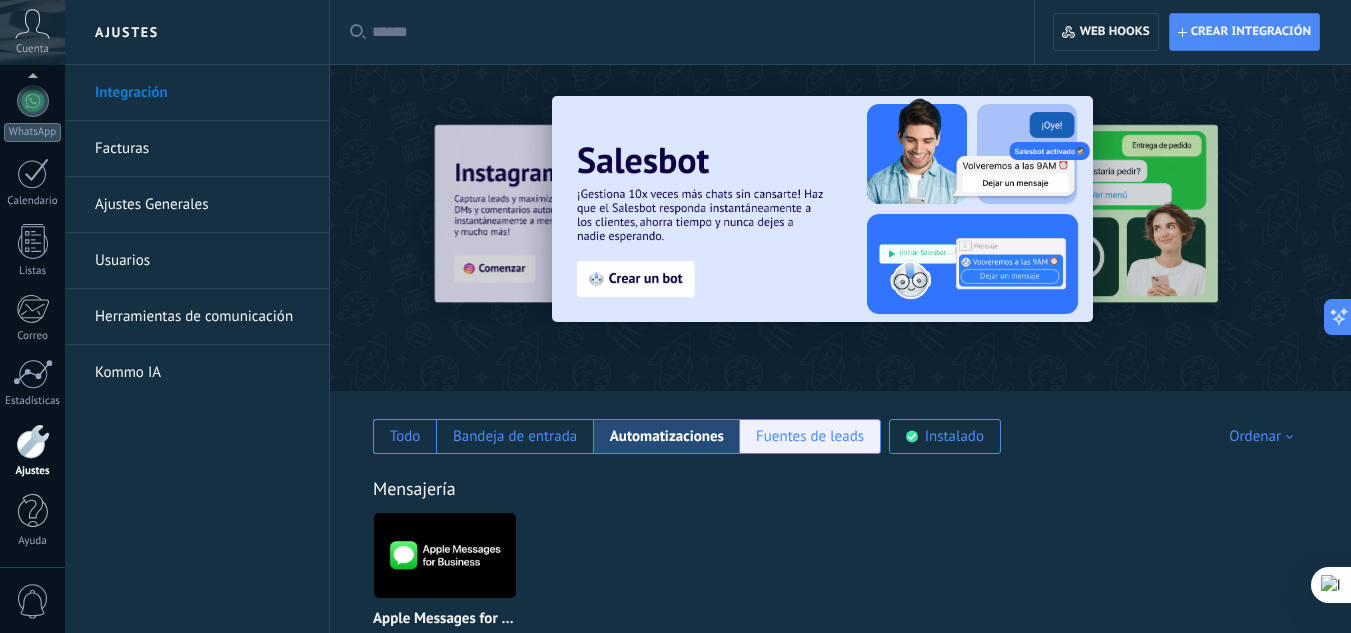 click on "Fuentes de leads" at bounding box center [405, 436] 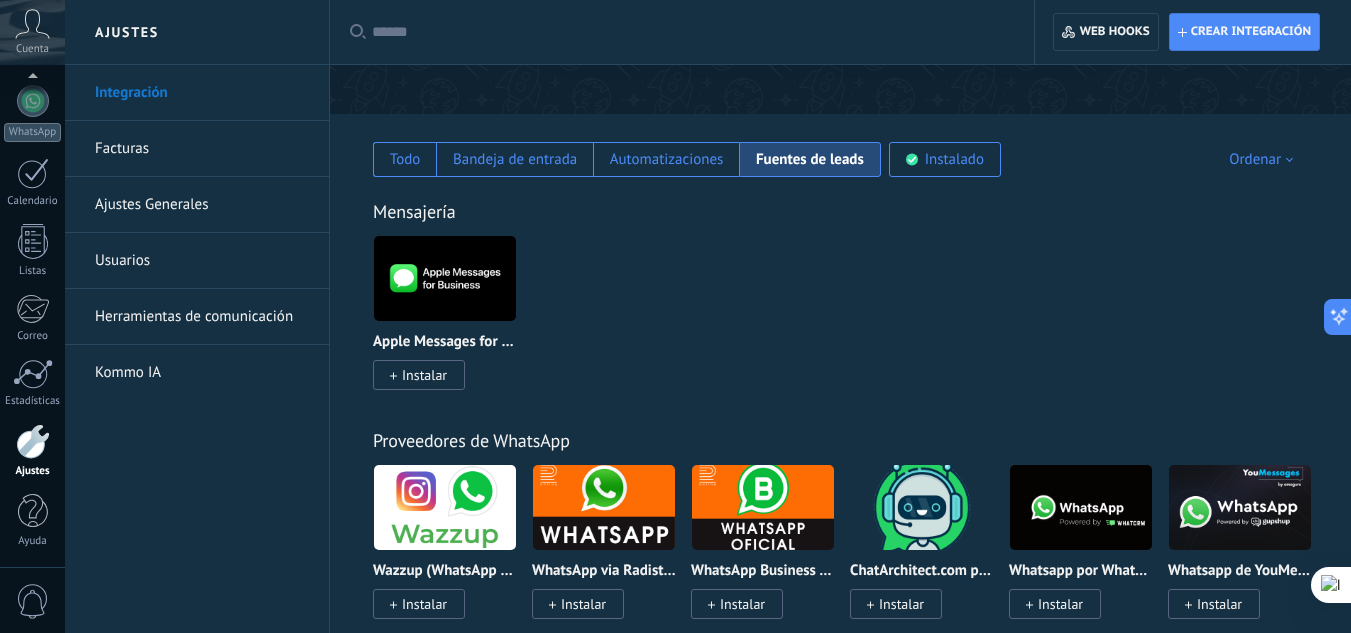 scroll, scrollTop: 0, scrollLeft: 0, axis: both 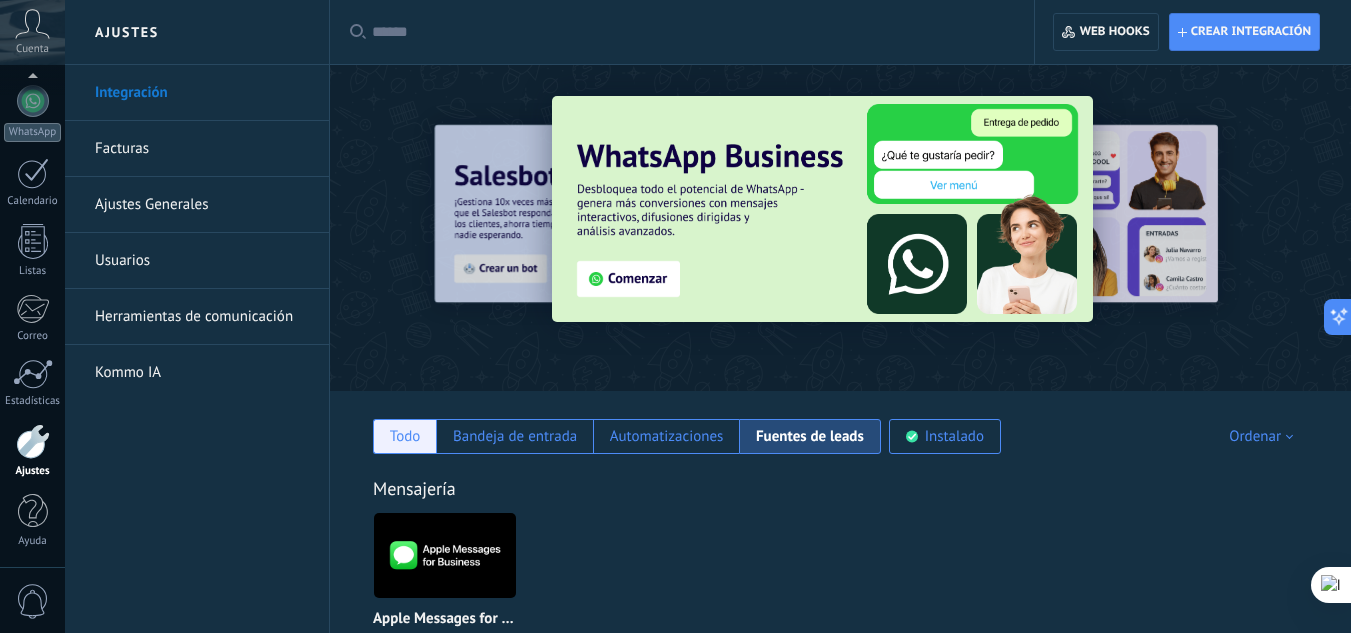 click on "Todo" at bounding box center [405, 436] 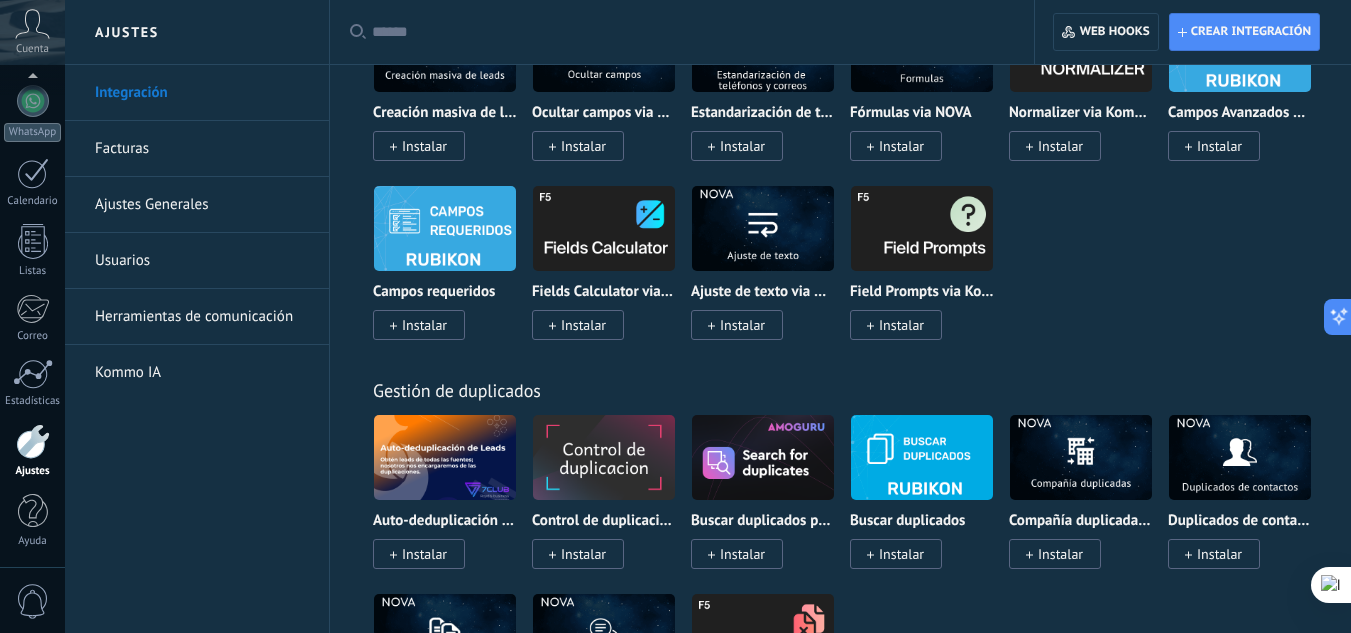 scroll, scrollTop: 7964, scrollLeft: 0, axis: vertical 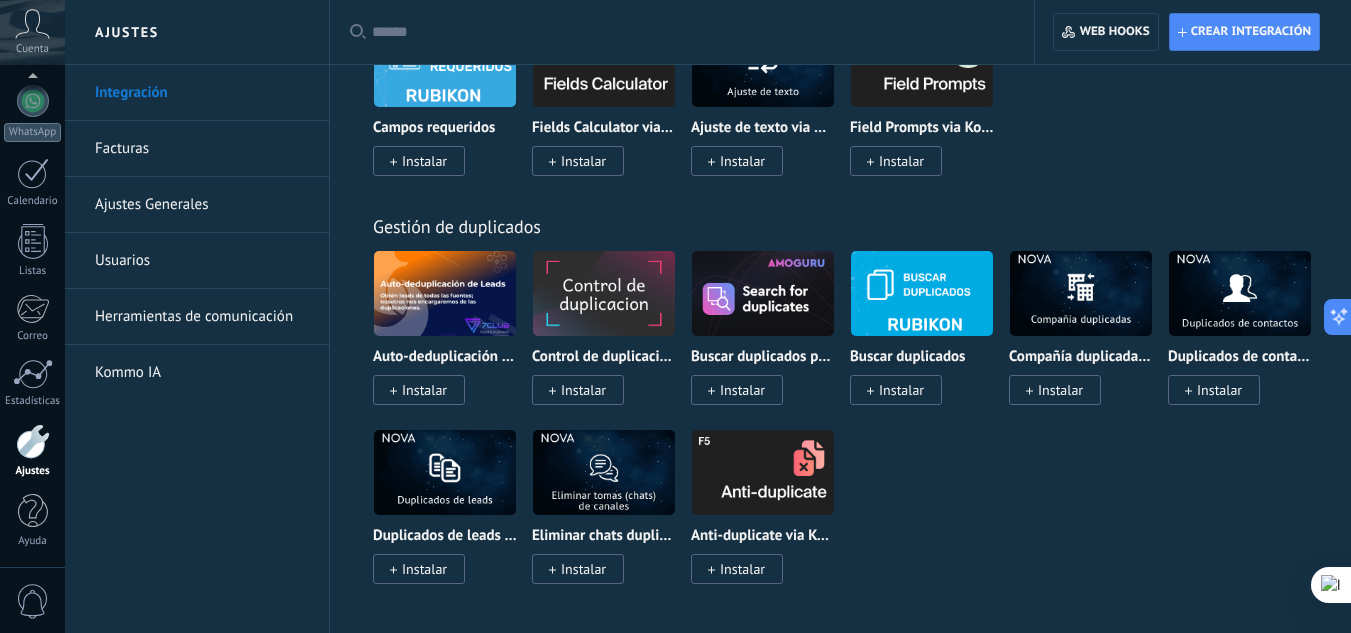 click on "Facturas" at bounding box center (202, 149) 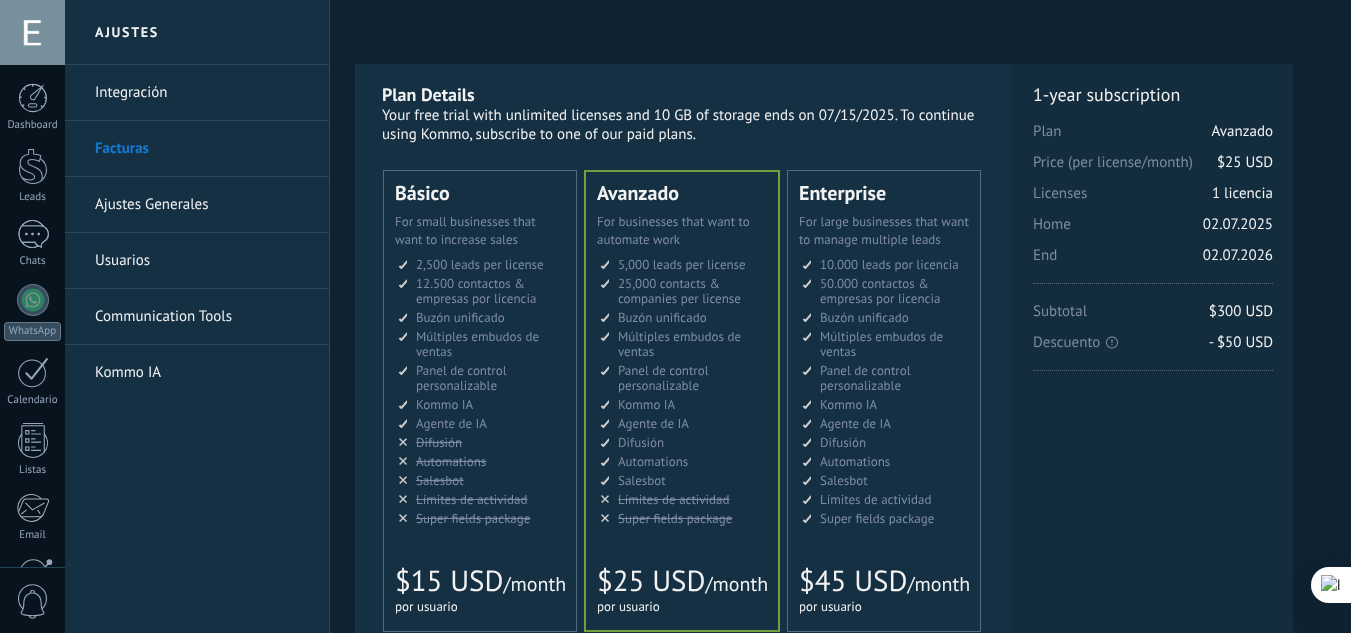 scroll, scrollTop: 0, scrollLeft: 0, axis: both 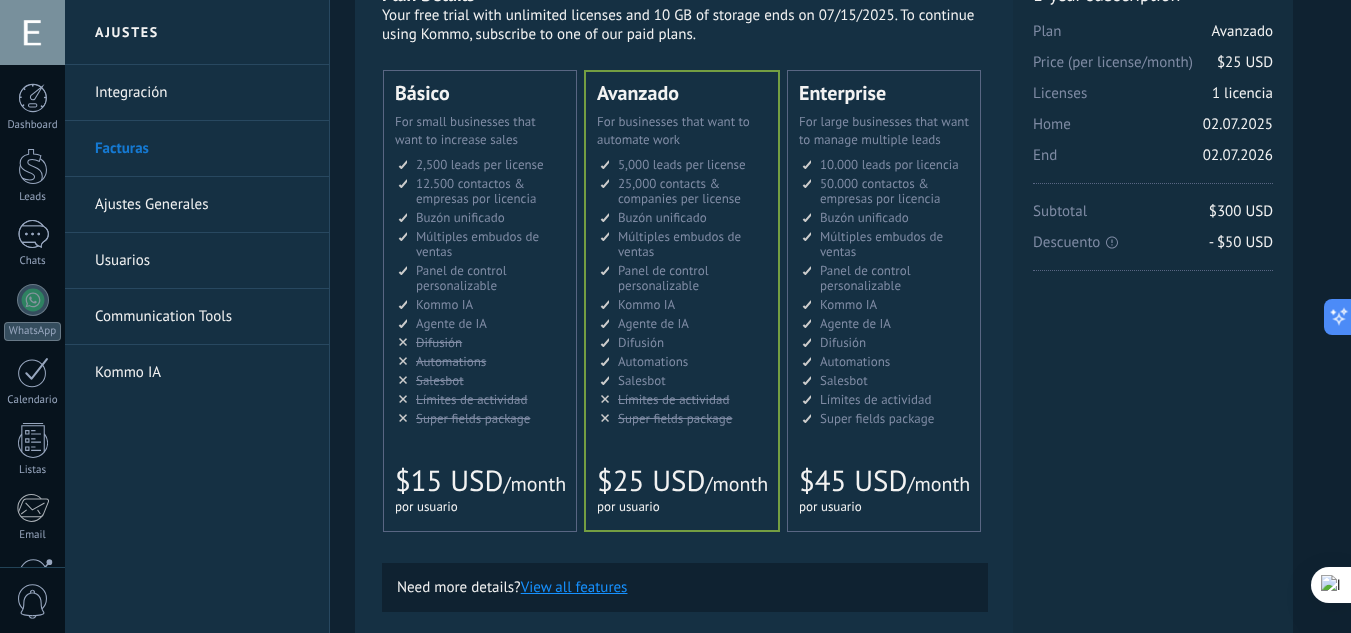 click on "Panel de control personalizable" at bounding box center [682, 164] 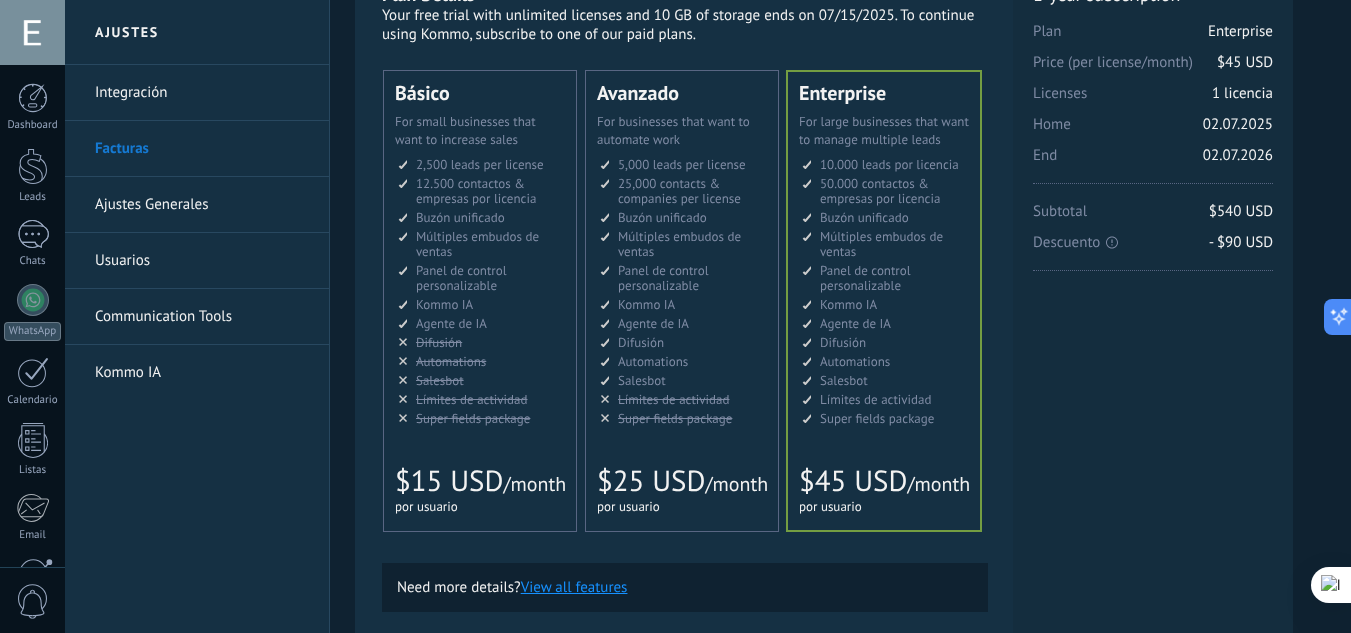 click on "Panel de control personalizable" at bounding box center [682, 164] 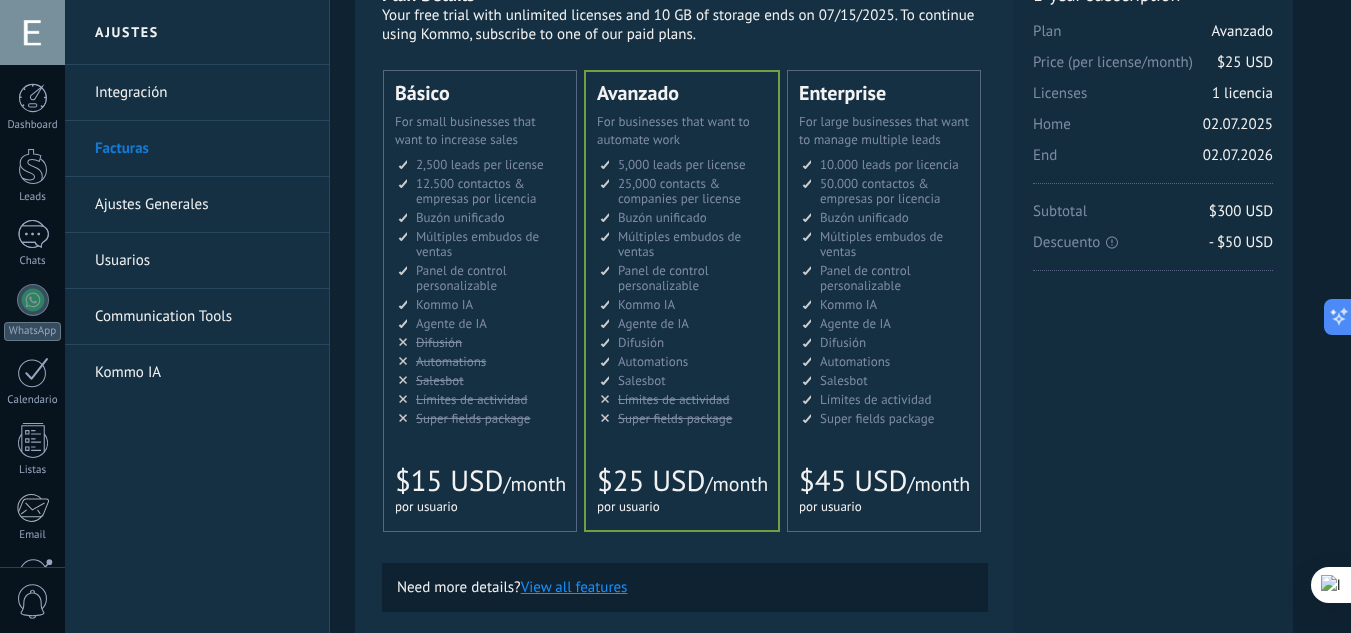 click on "Настраиваемый рабочий стол
Customizable dashboard
Panel de control personalizable
Google Analytics和网站集成
Painel personalizável
Dasbor yang bisa dikustomisasi
Özelleştirilebilir kontrol paneli" at bounding box center [481, 278] 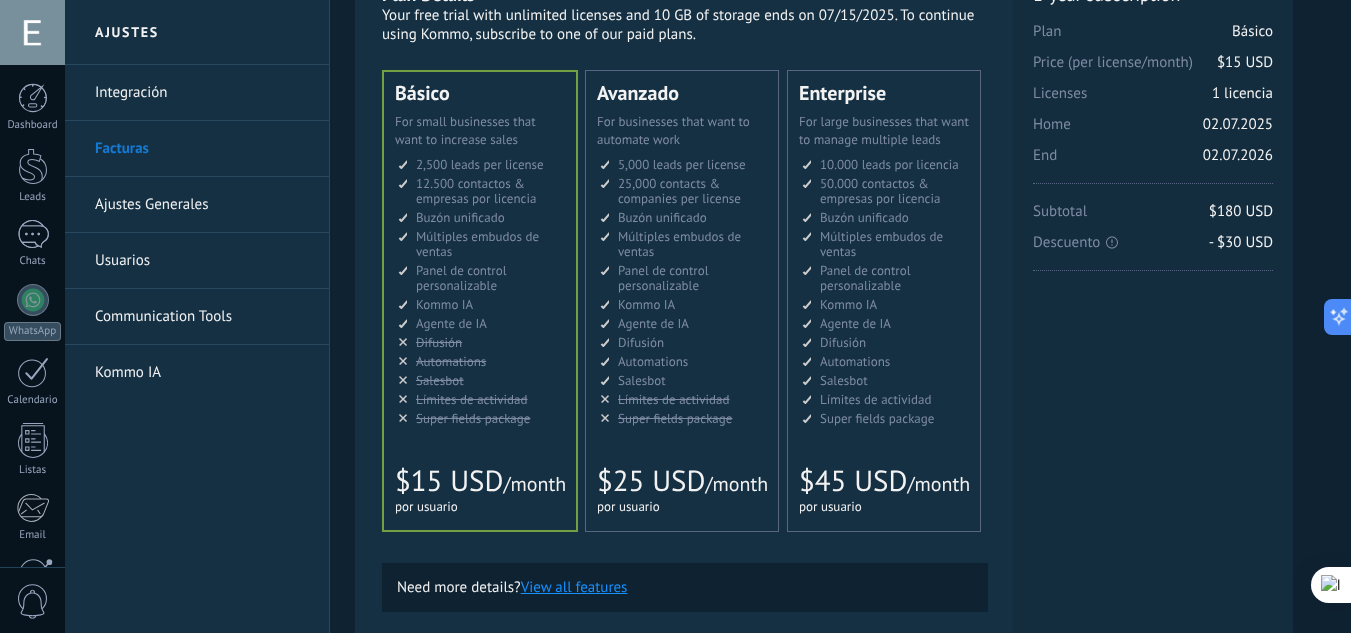 click on "Panel de control personalizable" at bounding box center [682, 164] 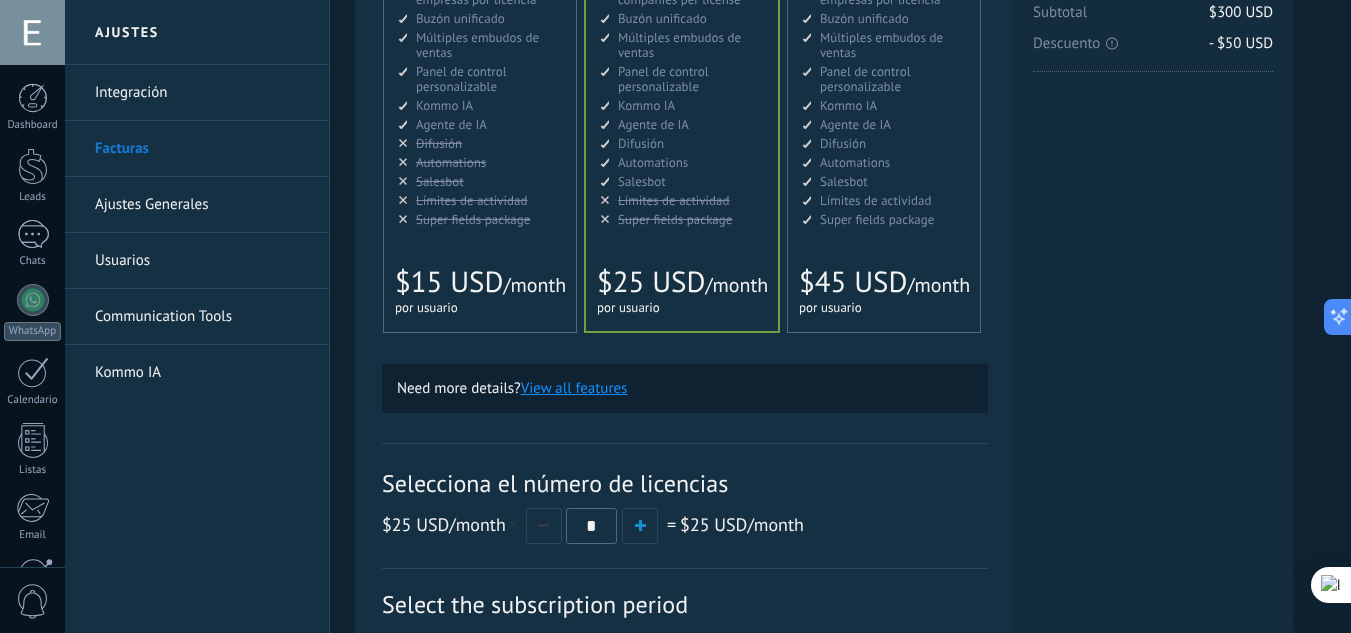 scroll, scrollTop: 300, scrollLeft: 0, axis: vertical 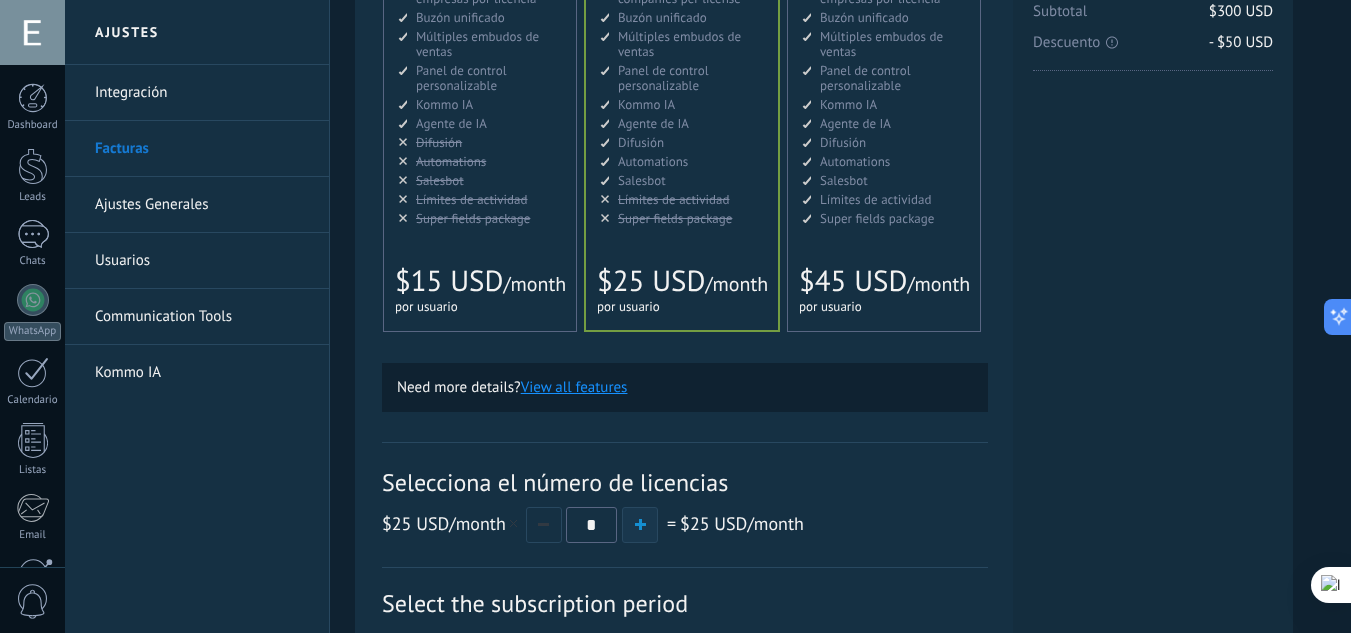 click at bounding box center (640, 524) 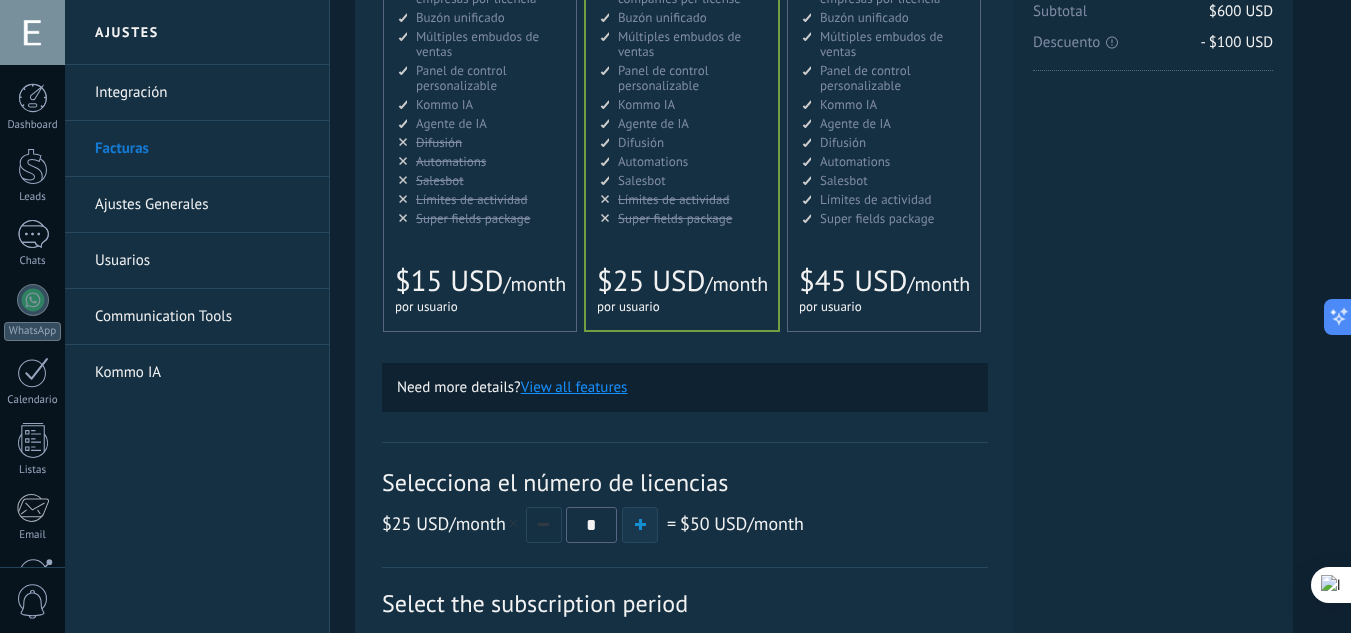 click at bounding box center [640, 524] 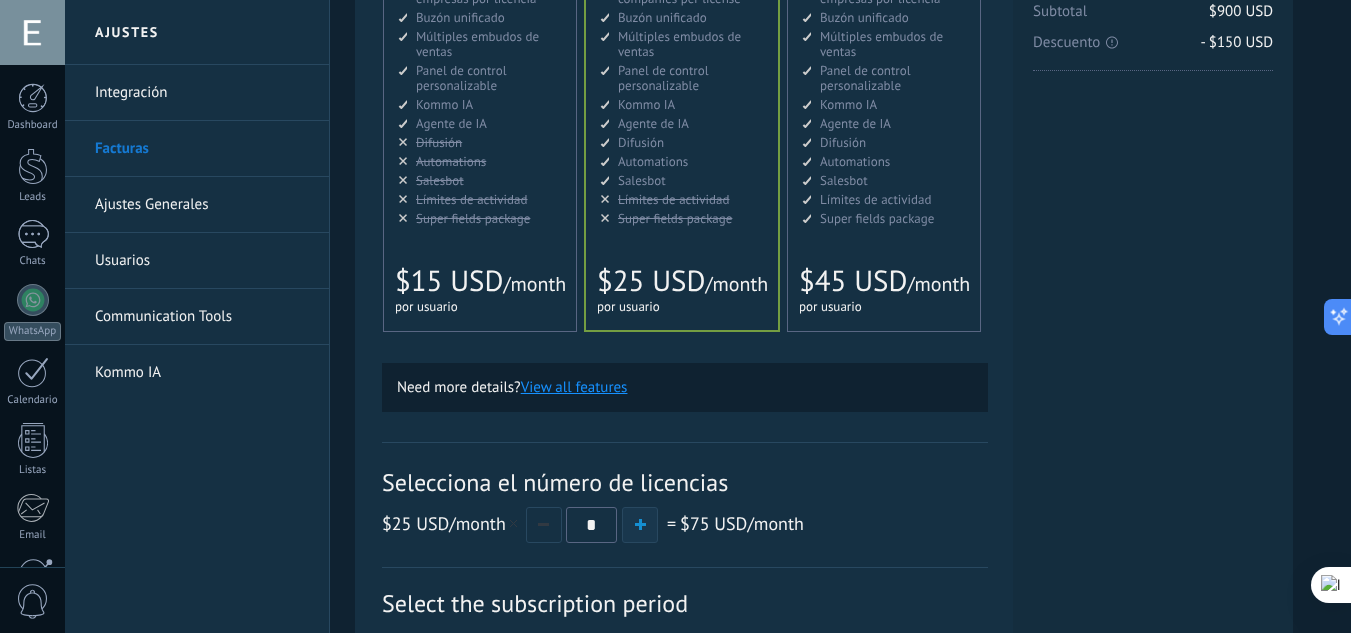 click at bounding box center [640, 524] 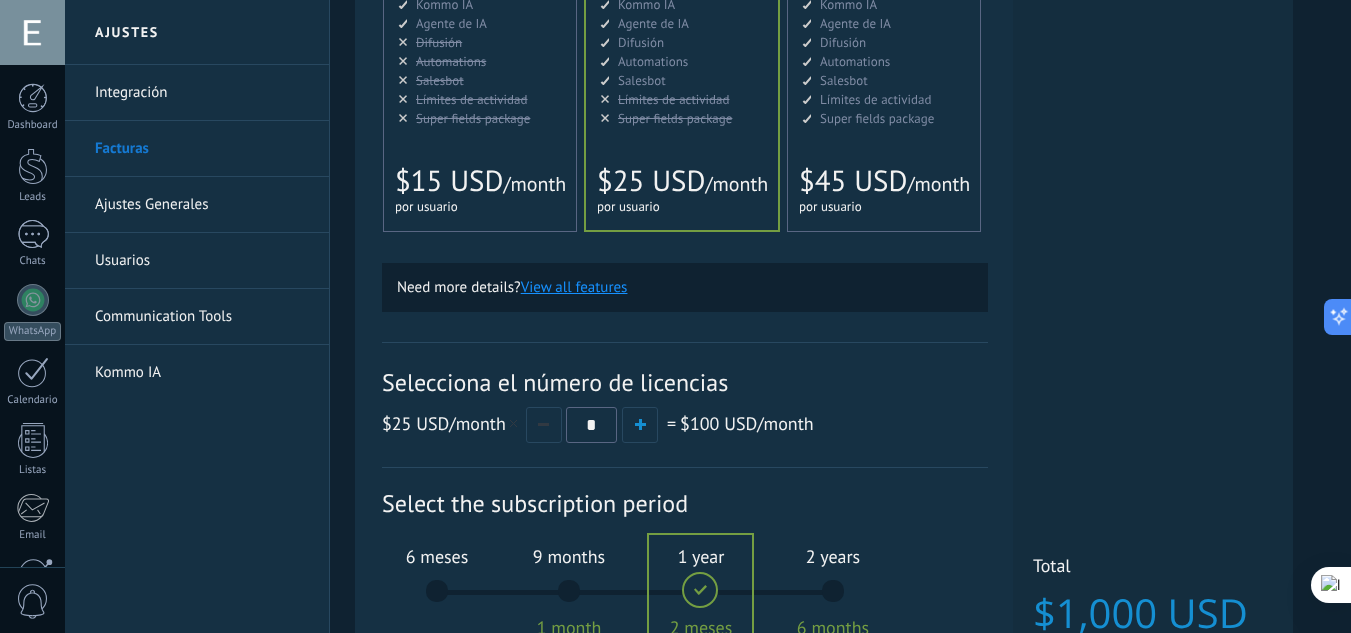 scroll, scrollTop: 600, scrollLeft: 0, axis: vertical 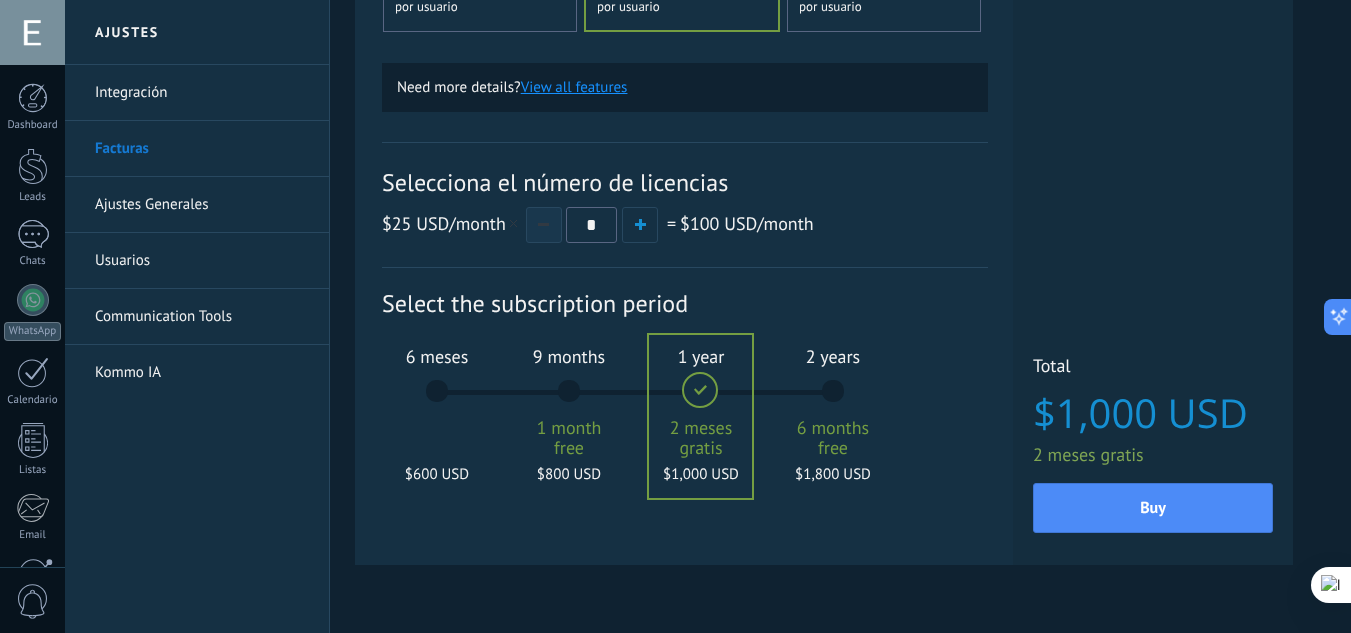click at bounding box center [544, 225] 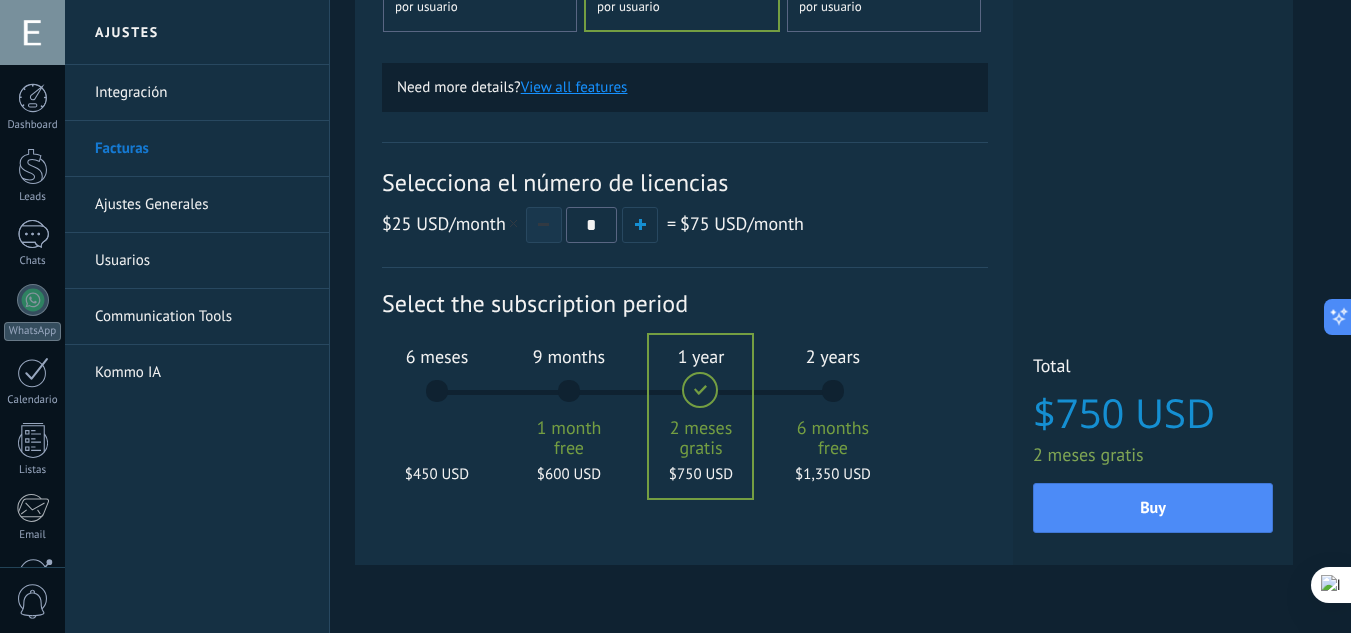 click at bounding box center [544, 225] 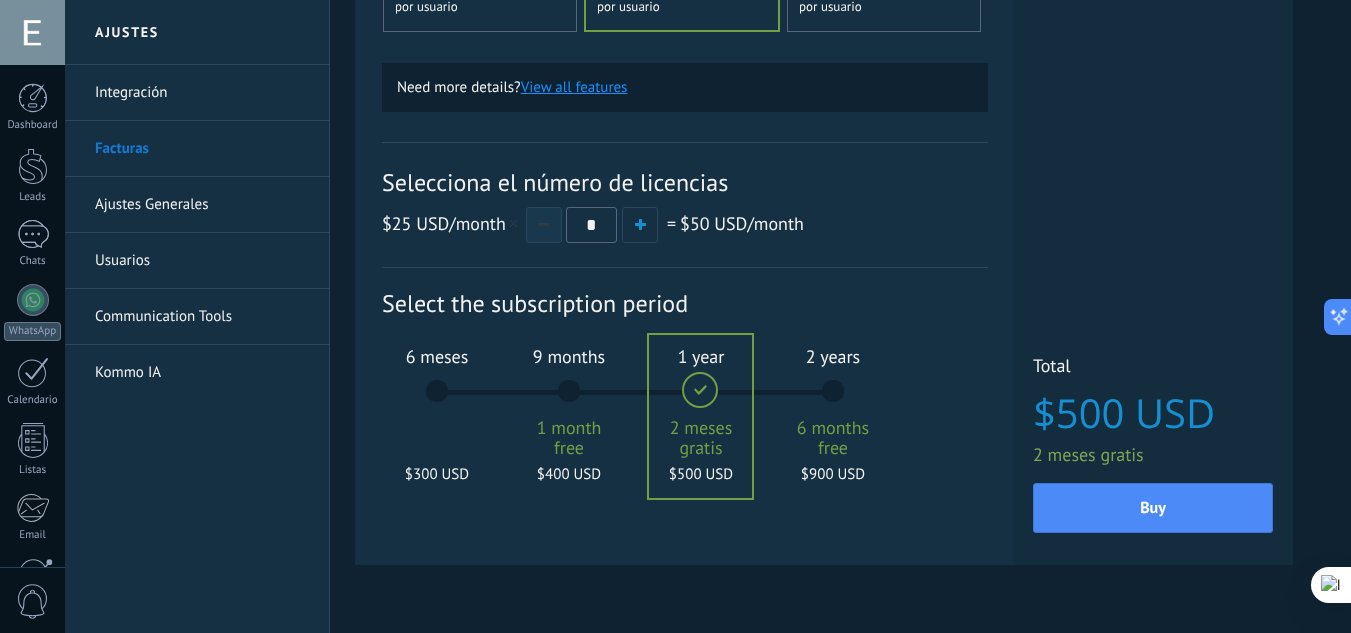 click at bounding box center [544, 225] 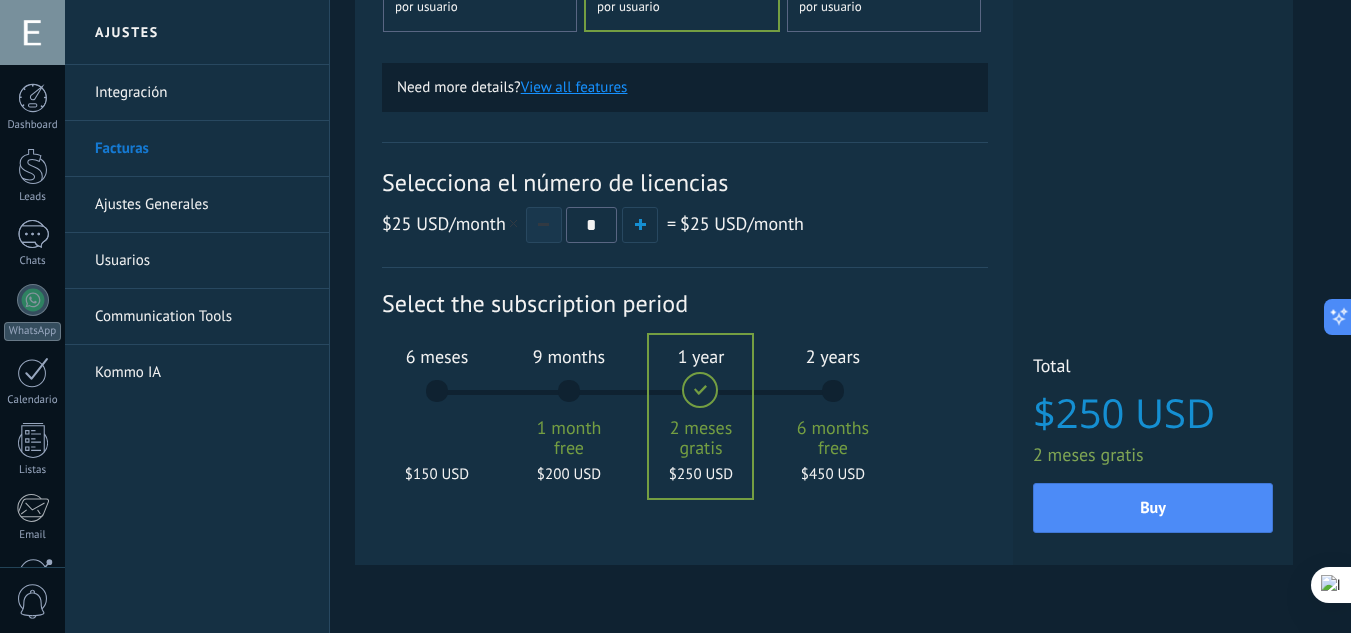 click at bounding box center (544, 225) 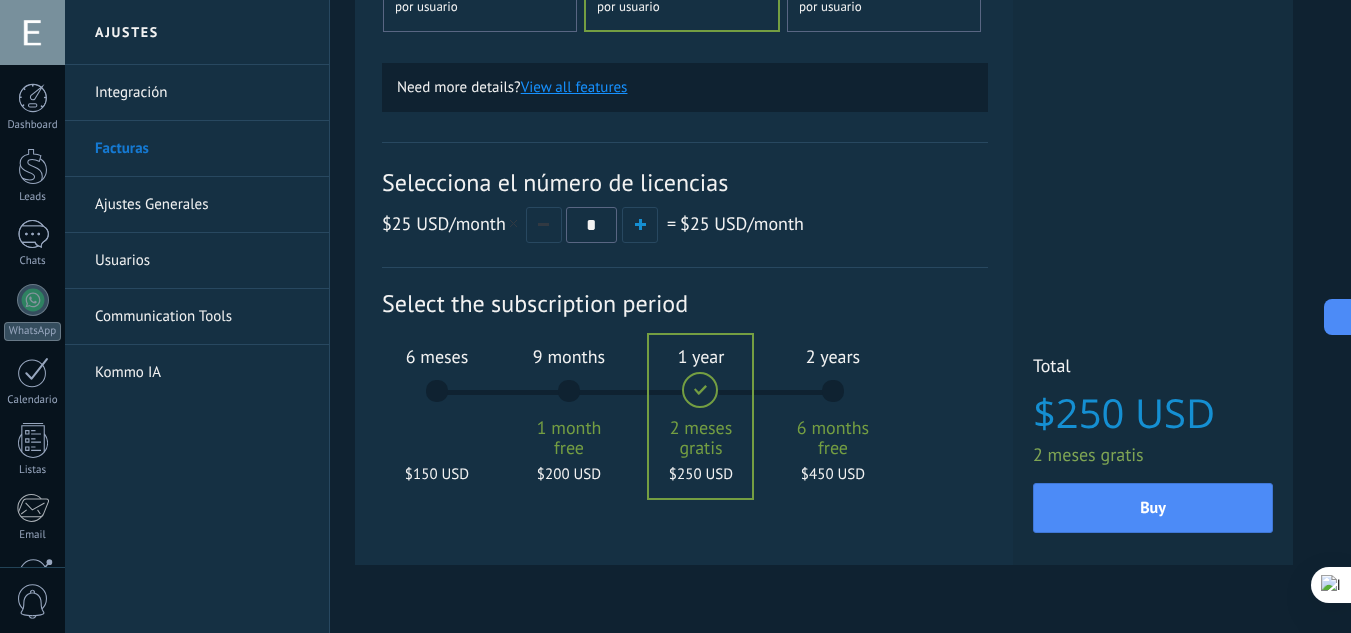 click on "6 meses
$150 USD" at bounding box center [437, 400] 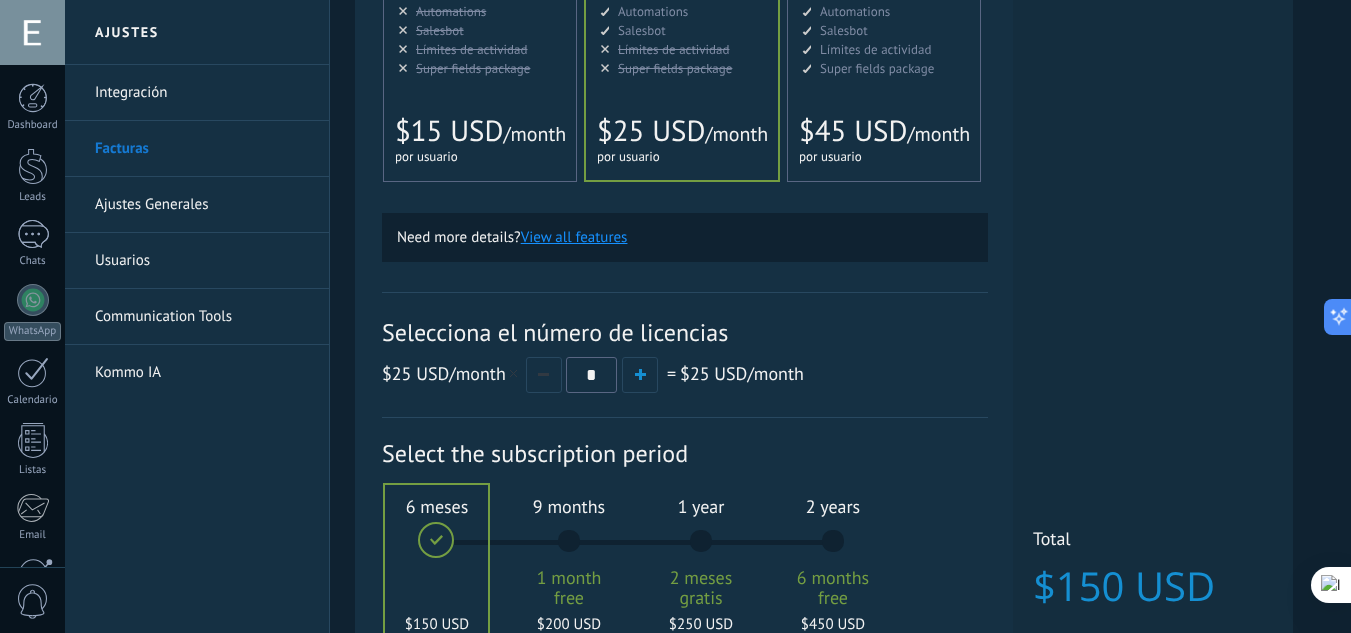scroll, scrollTop: 548, scrollLeft: 0, axis: vertical 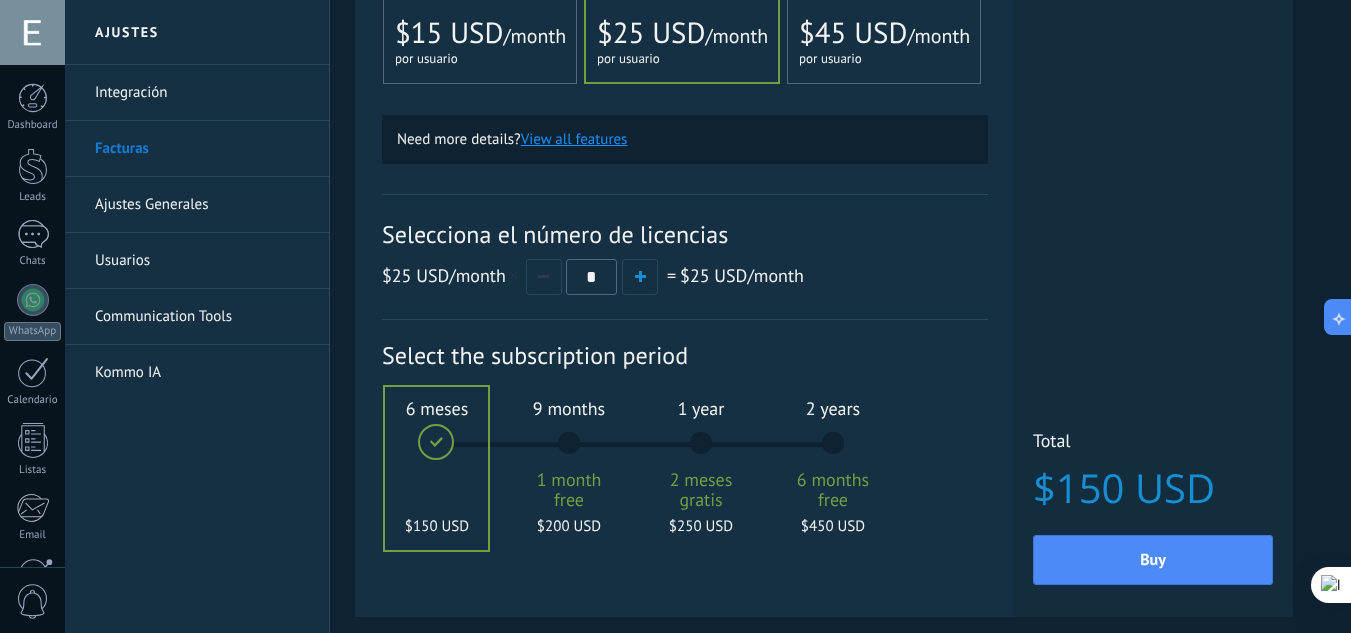 click on "9 months 1 month free $200 USD" at bounding box center [569, 452] 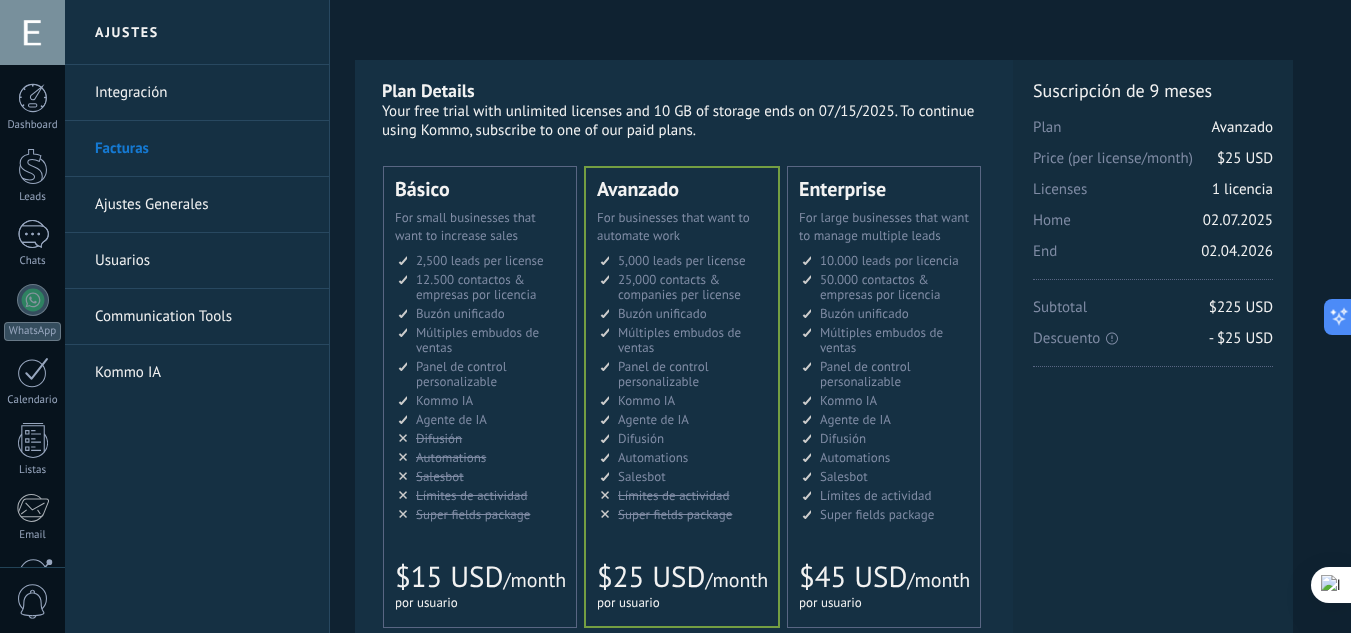 scroll, scrollTop: 0, scrollLeft: 0, axis: both 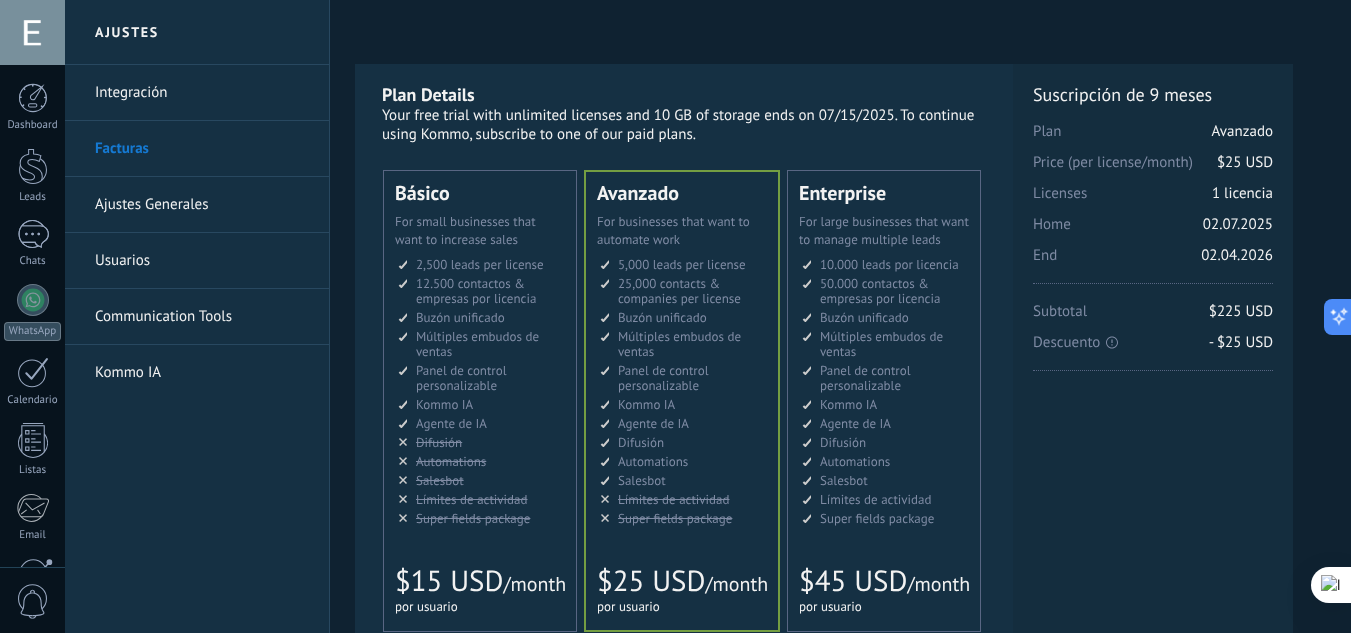 click on "AI-agent AI agent Agent de IA AI agent Agente de IA Agen AI AI Temsilcisi" at bounding box center (683, 423) 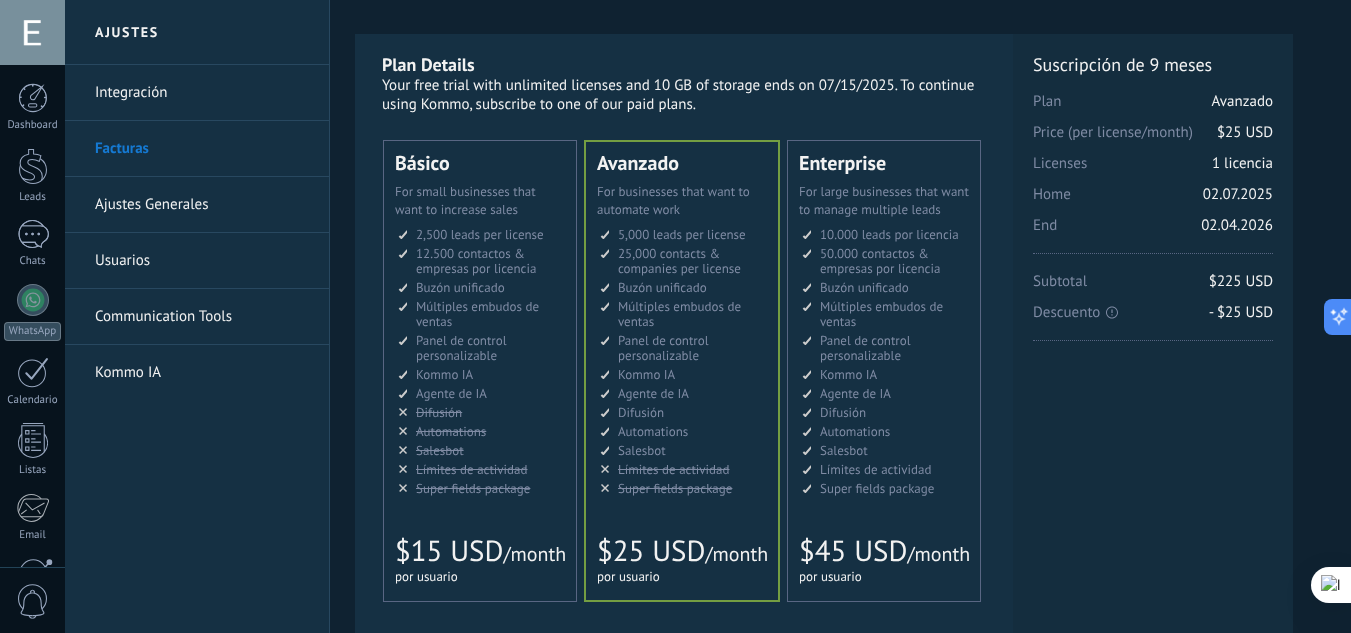 scroll, scrollTop: 0, scrollLeft: 0, axis: both 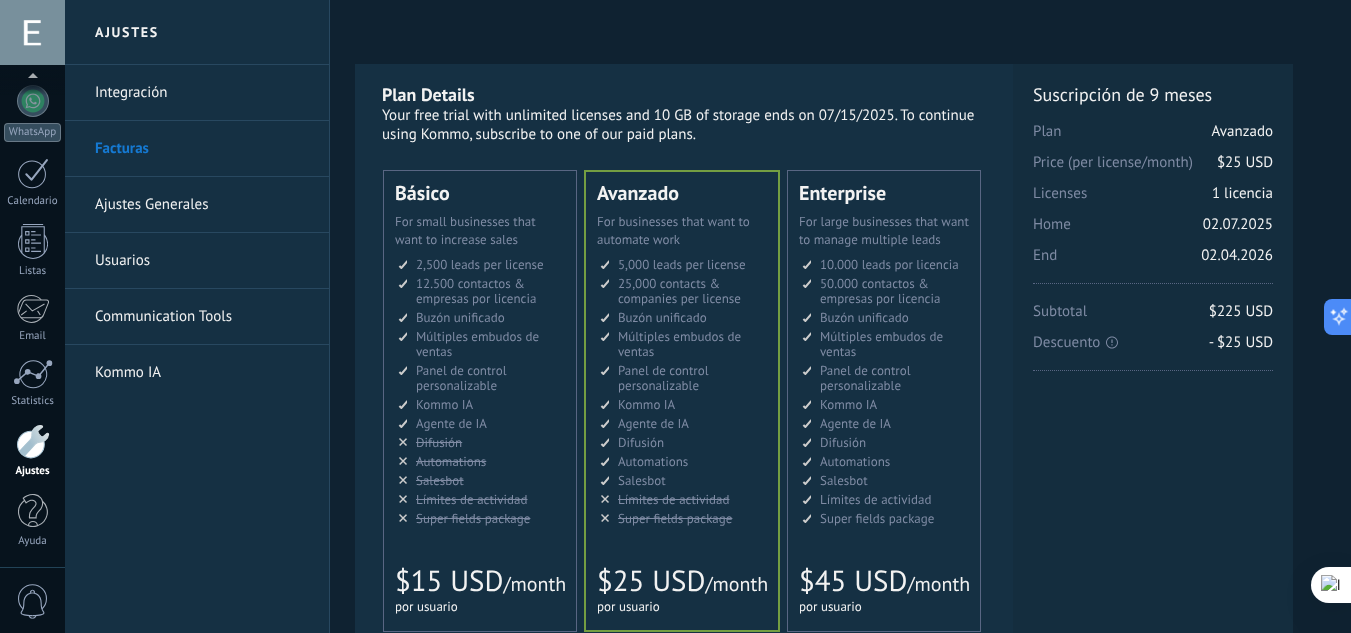 click on "Usuarios" at bounding box center (202, 261) 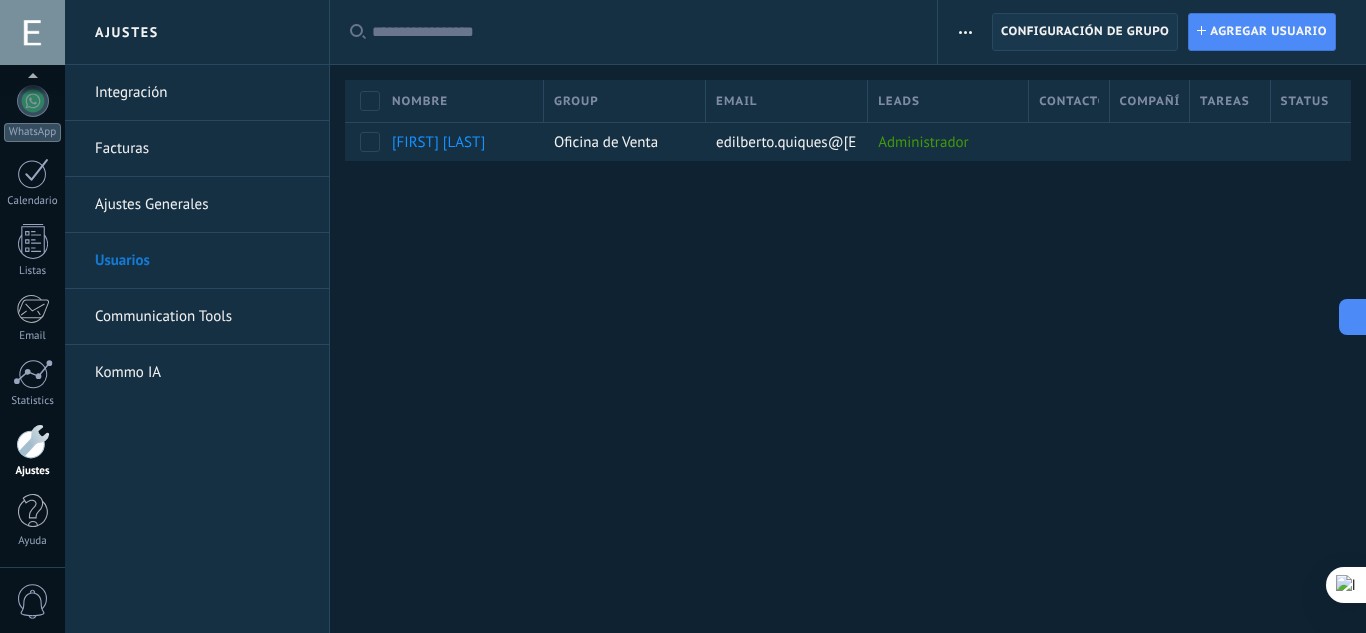 click on "Configuración de grupo" at bounding box center [1085, 32] 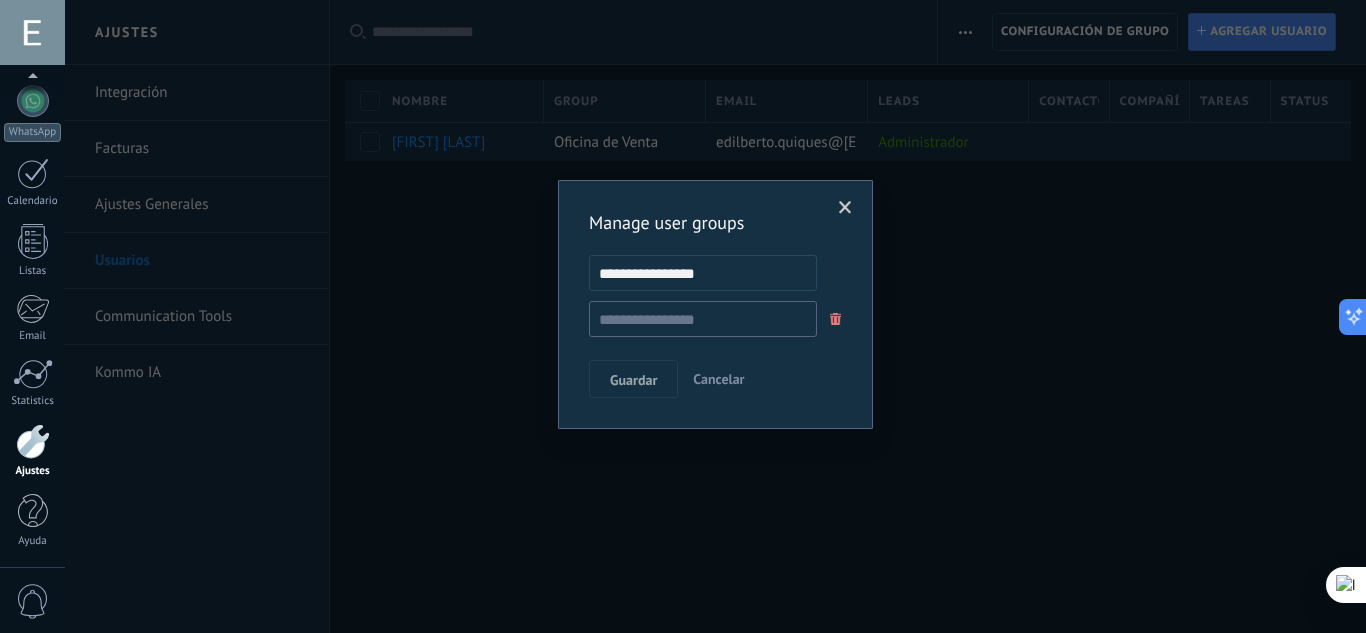 click at bounding box center [845, 208] 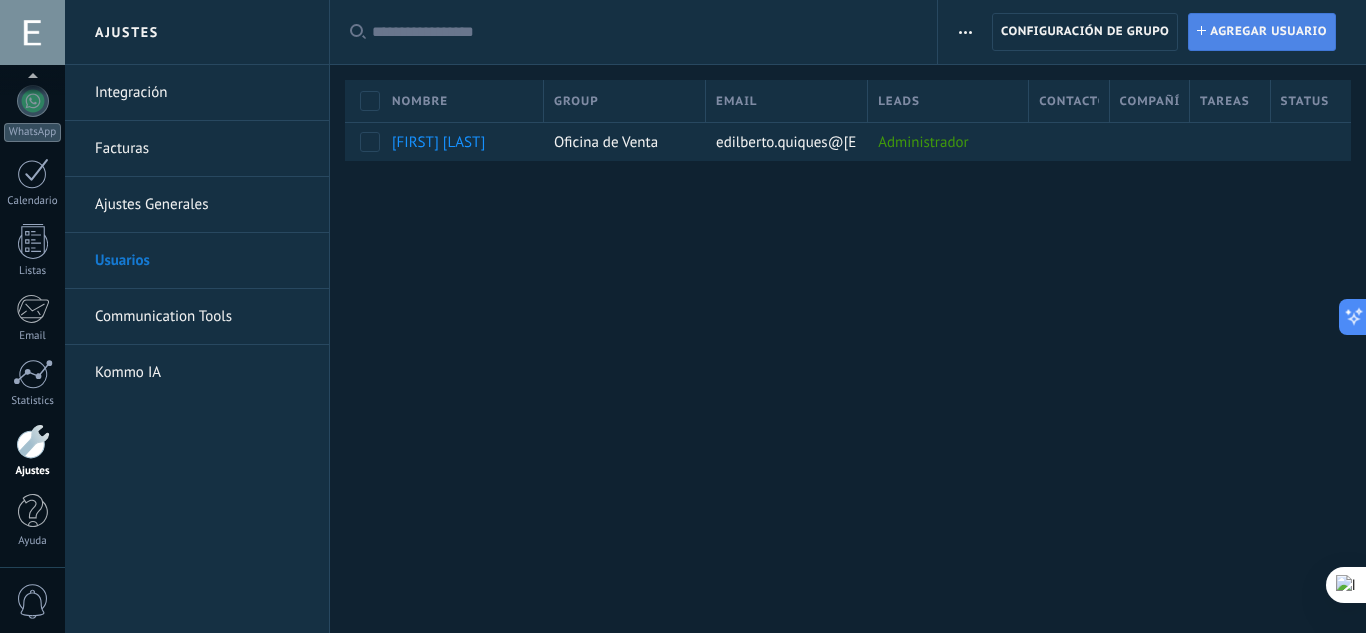 click on "Agregar usuario" at bounding box center (1268, 32) 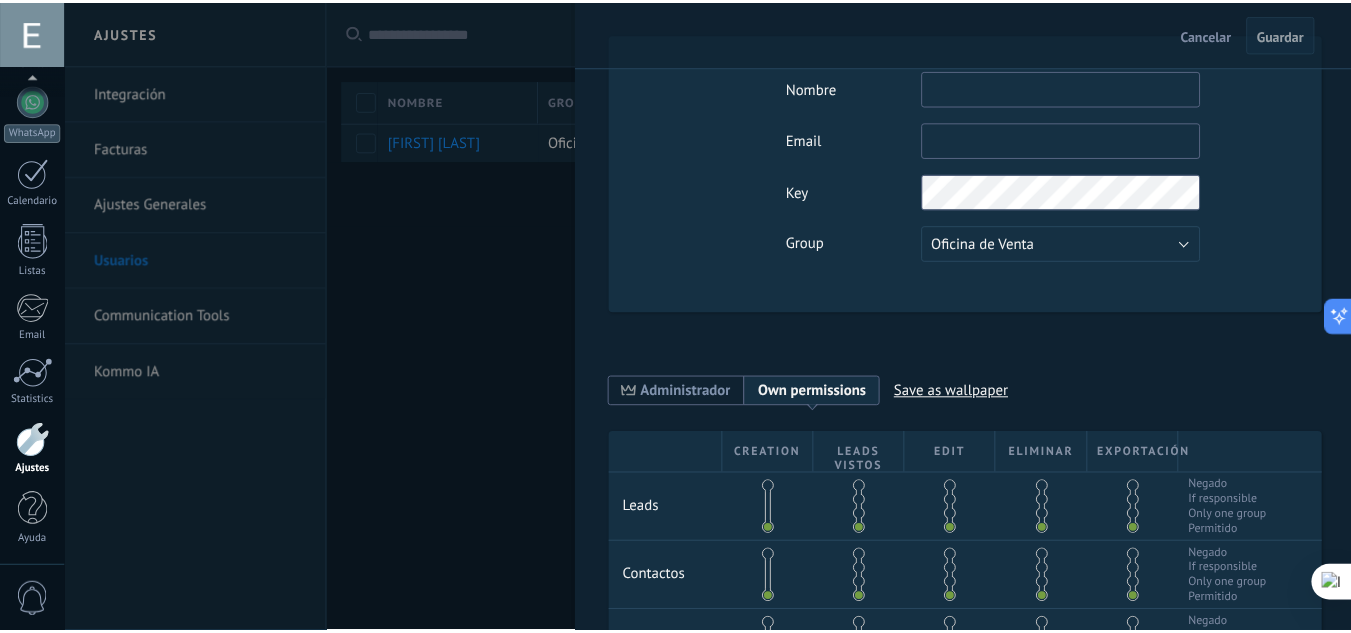 scroll, scrollTop: 0, scrollLeft: 0, axis: both 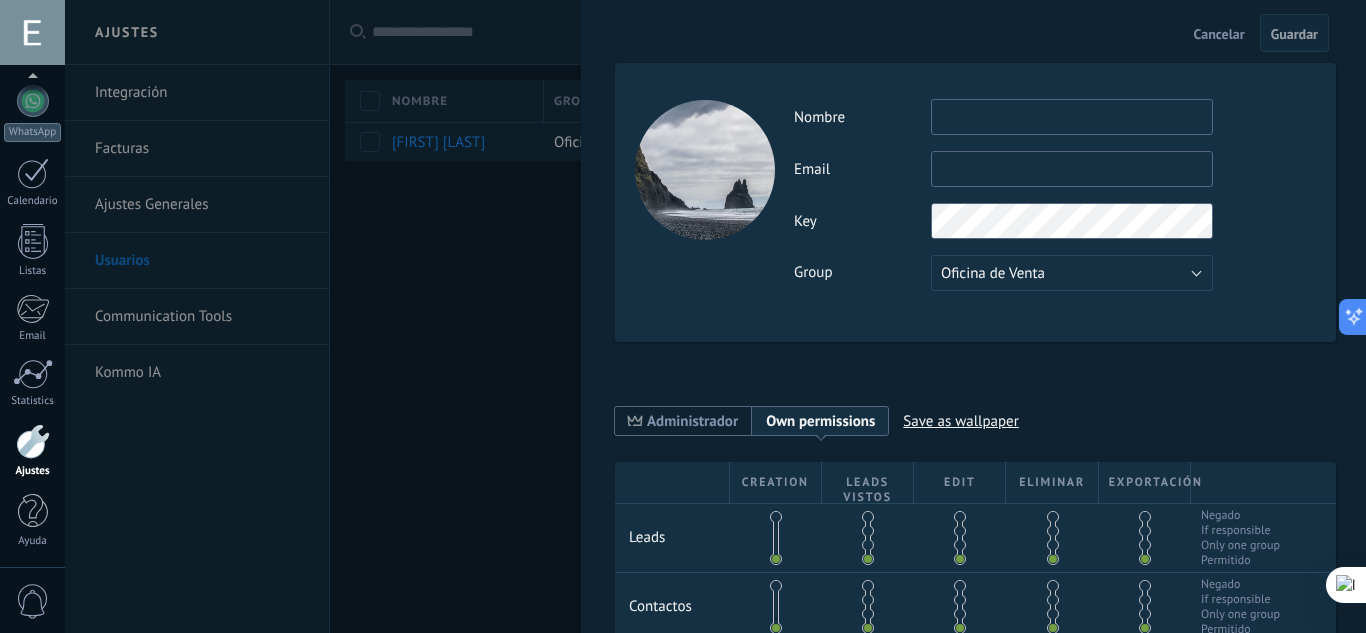 click at bounding box center (683, 316) 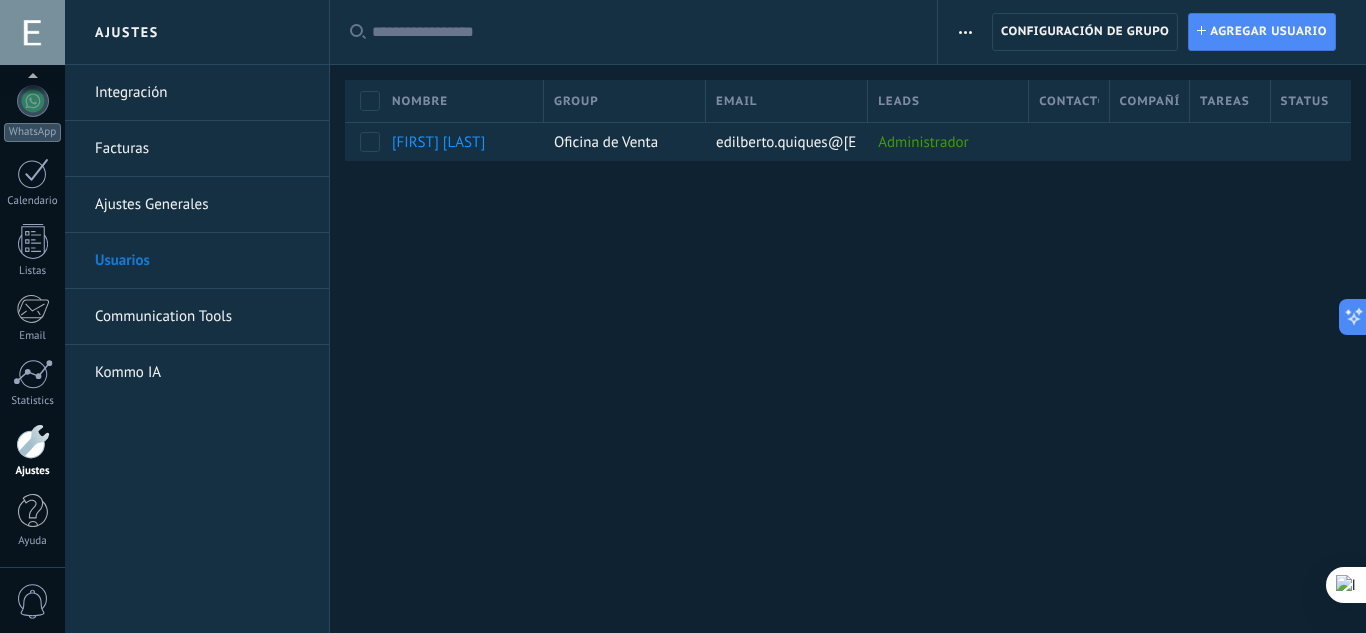 click on "Communication Tools" at bounding box center (202, 317) 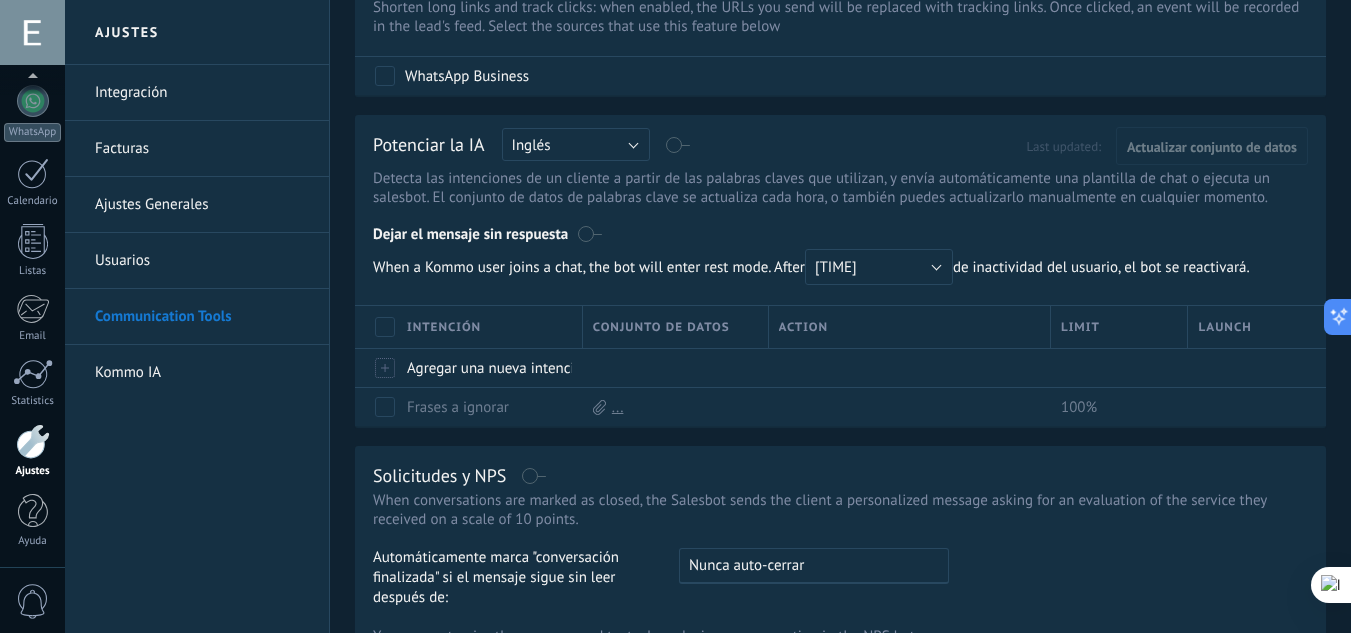 scroll, scrollTop: 600, scrollLeft: 0, axis: vertical 